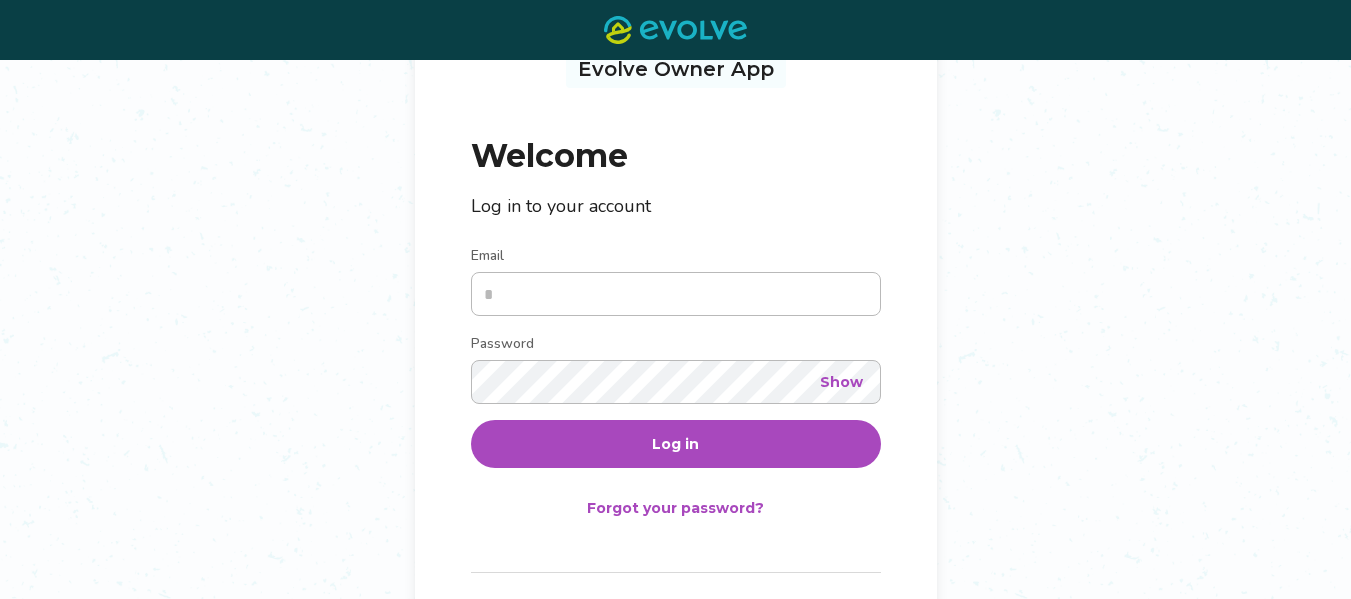 scroll, scrollTop: 224, scrollLeft: 0, axis: vertical 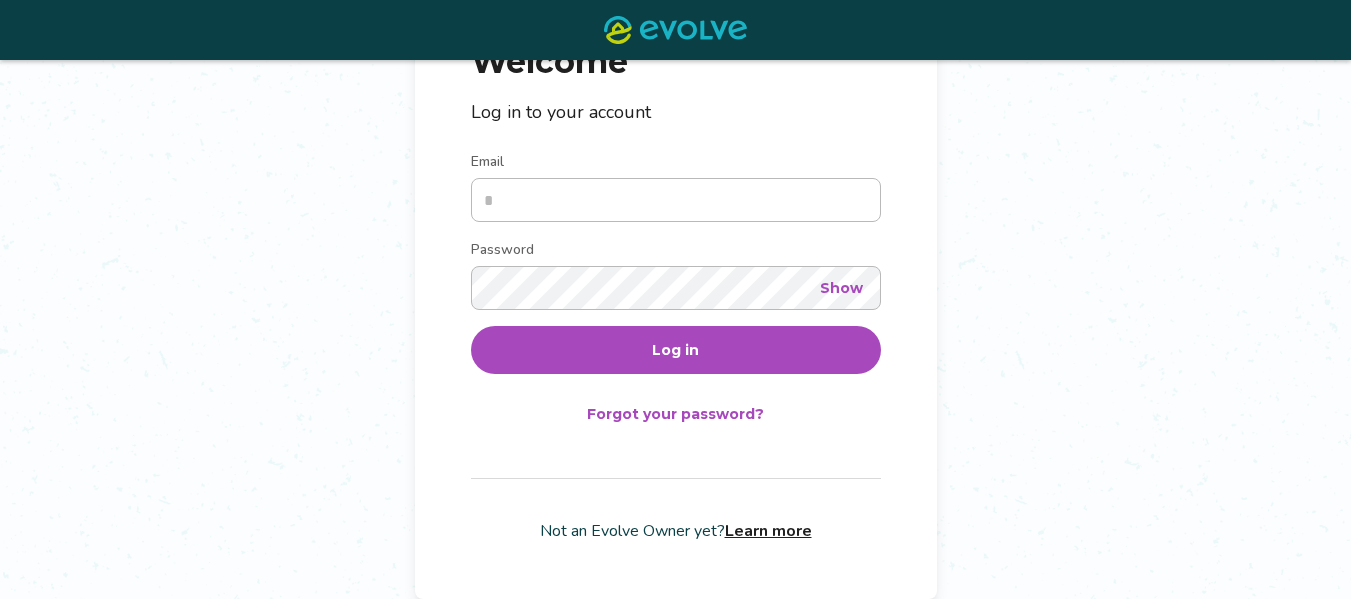 type on "**********" 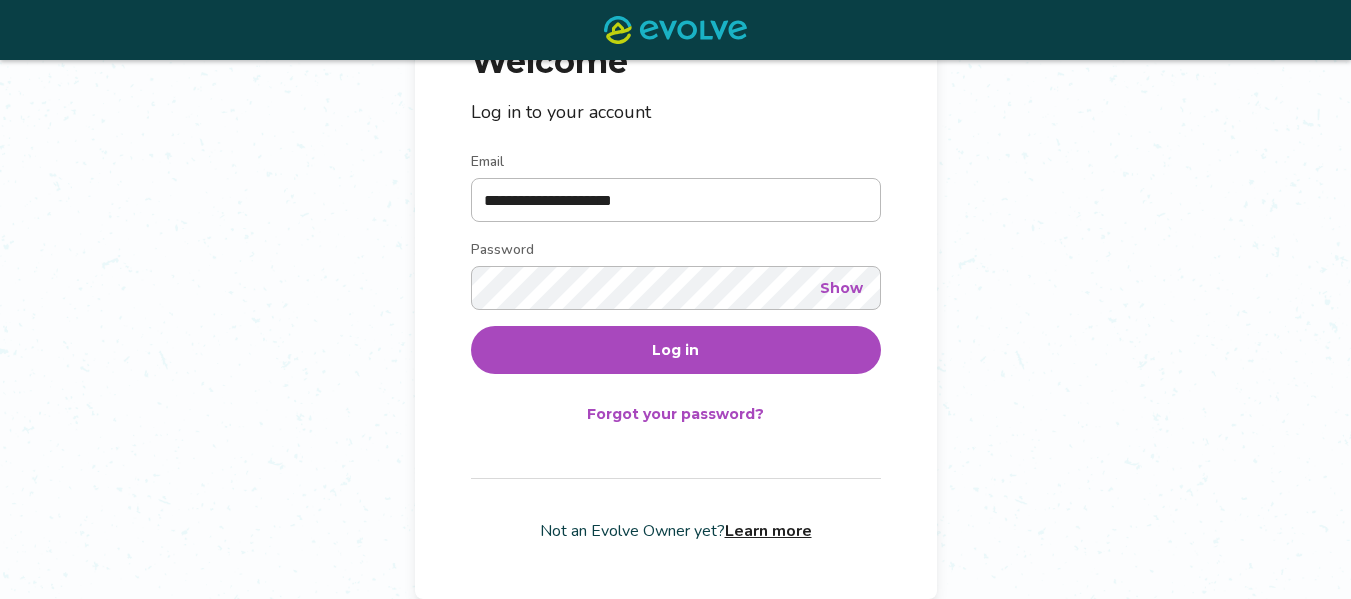 click on "Log in" at bounding box center (676, 350) 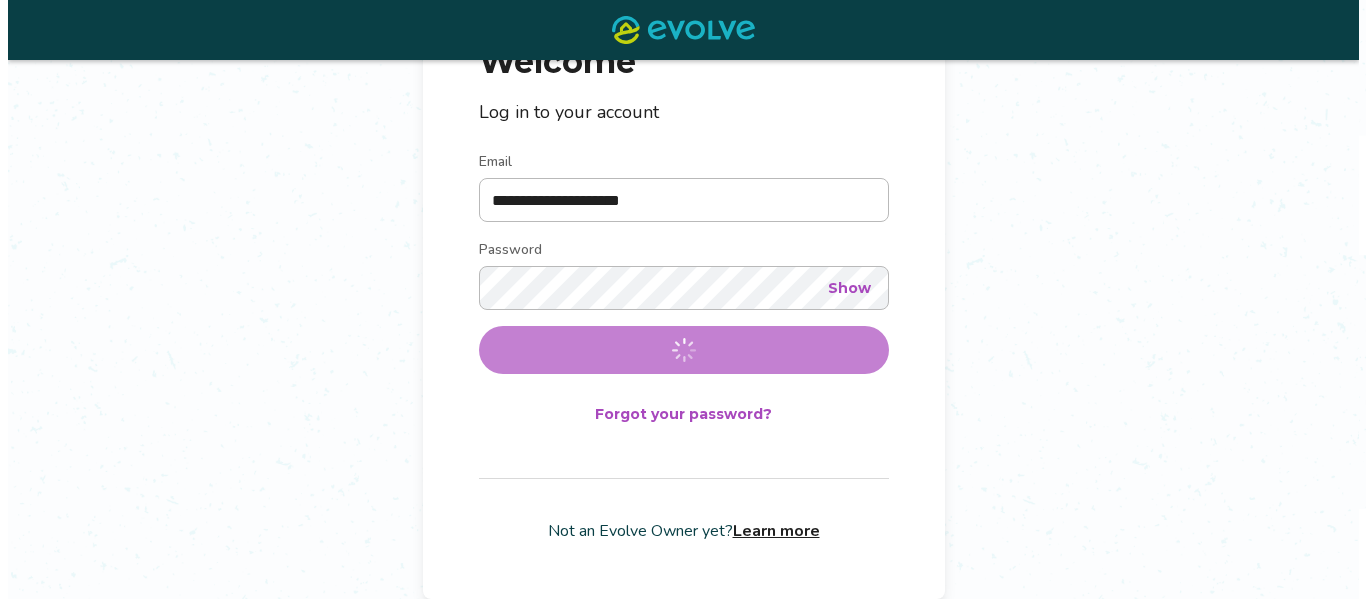 scroll, scrollTop: 0, scrollLeft: 0, axis: both 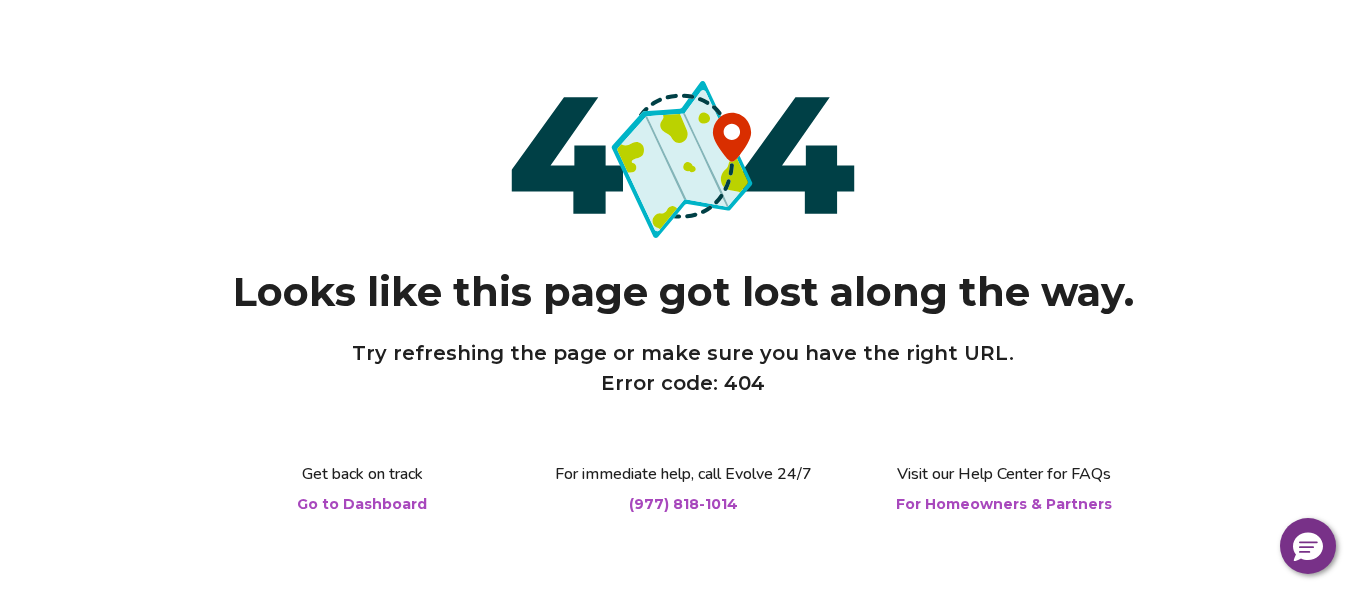 click on "For Homeowners & Partners" at bounding box center [1004, 504] 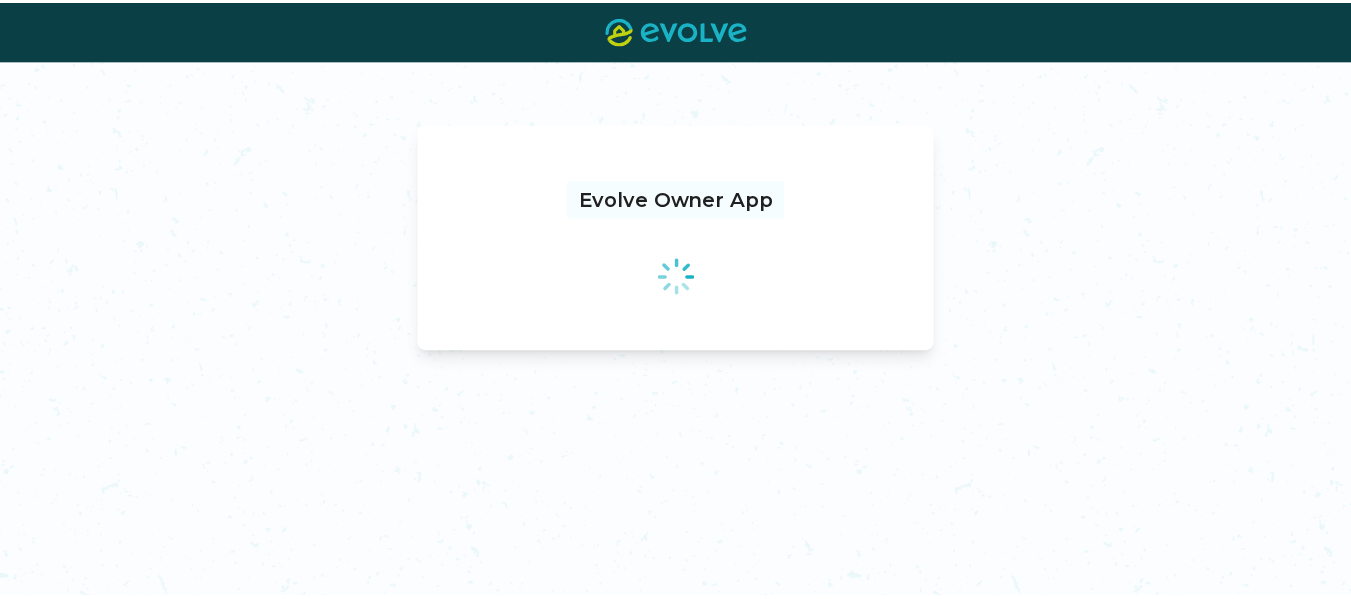 scroll, scrollTop: 0, scrollLeft: 0, axis: both 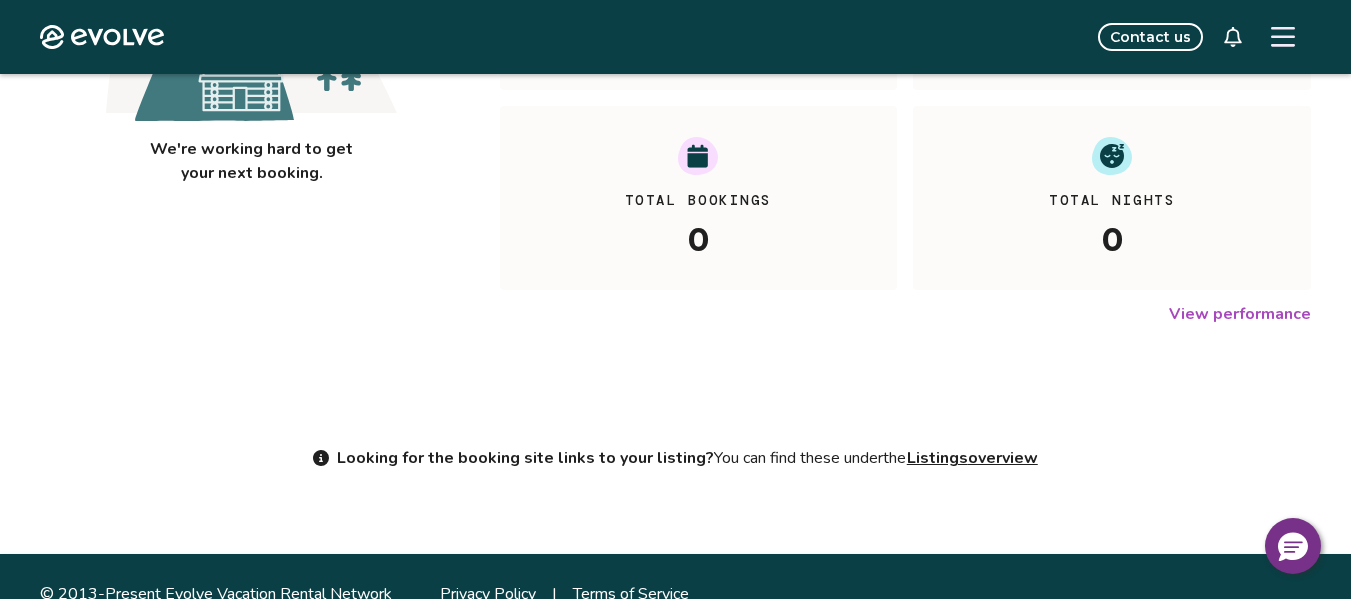 click on "View performance" at bounding box center [1240, 314] 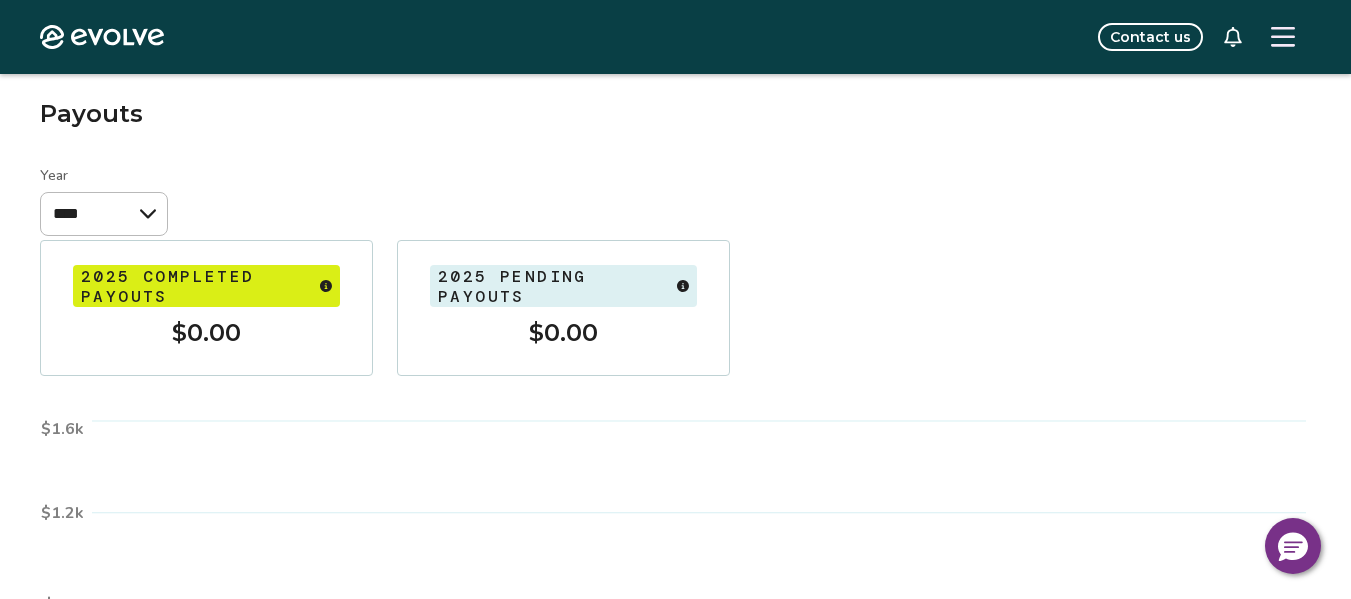 scroll, scrollTop: 200, scrollLeft: 0, axis: vertical 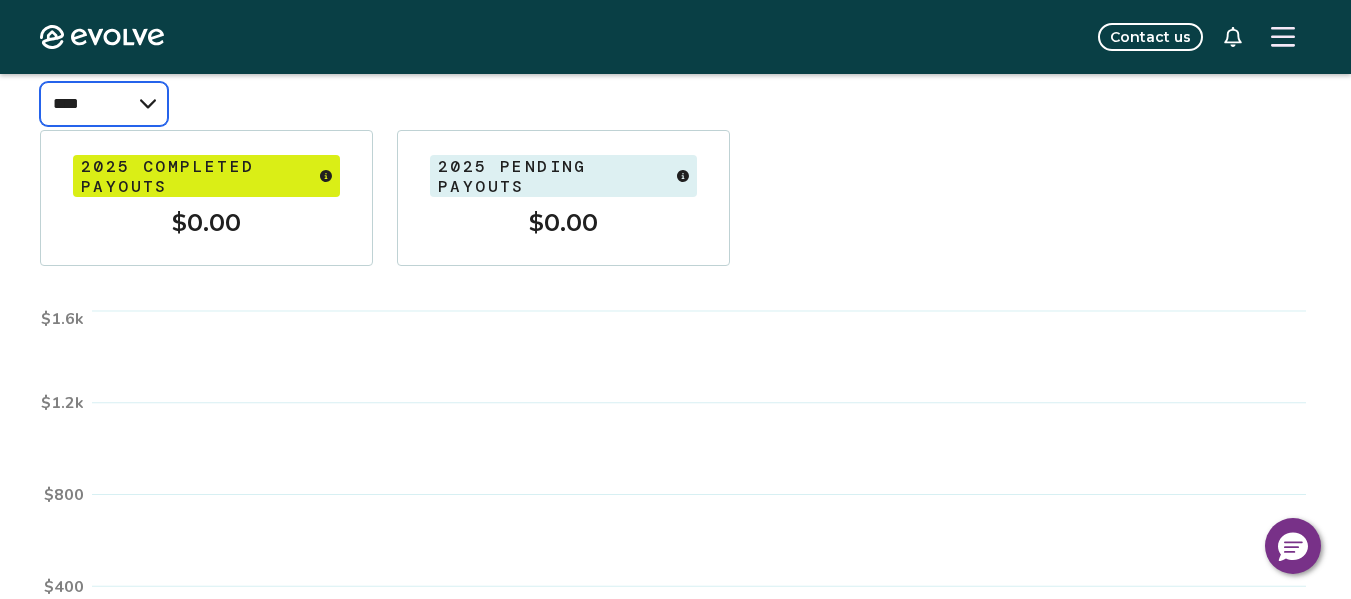 click on "**** **** ****" at bounding box center (104, 104) 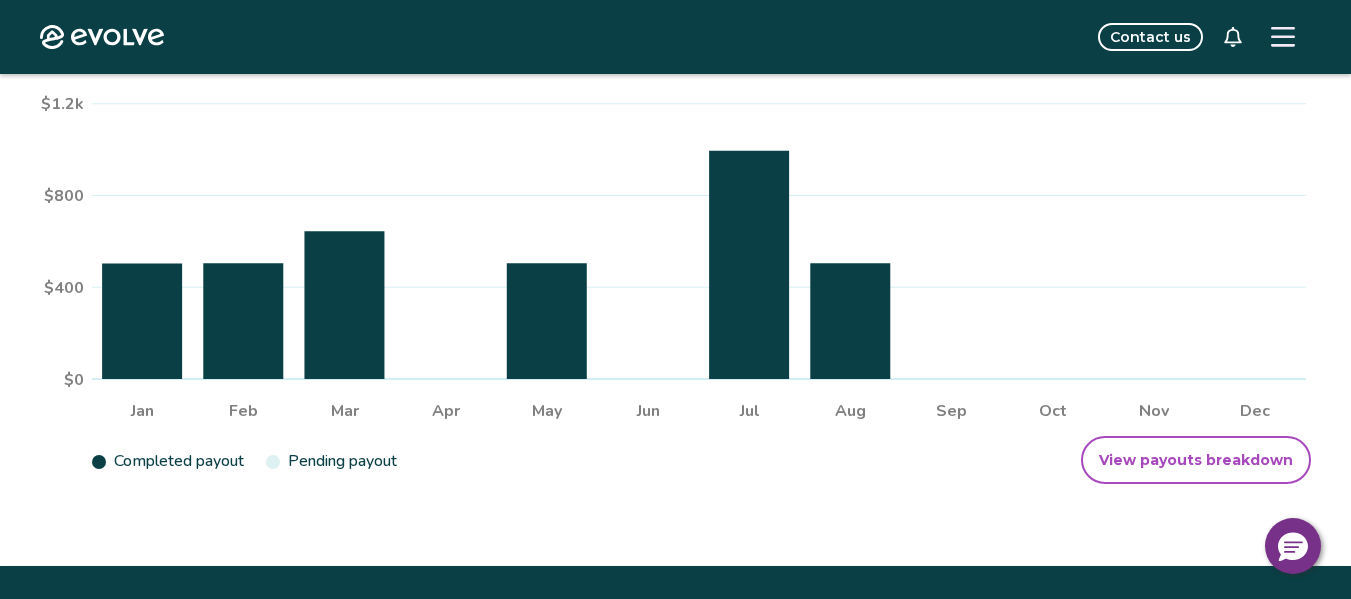 scroll, scrollTop: 500, scrollLeft: 0, axis: vertical 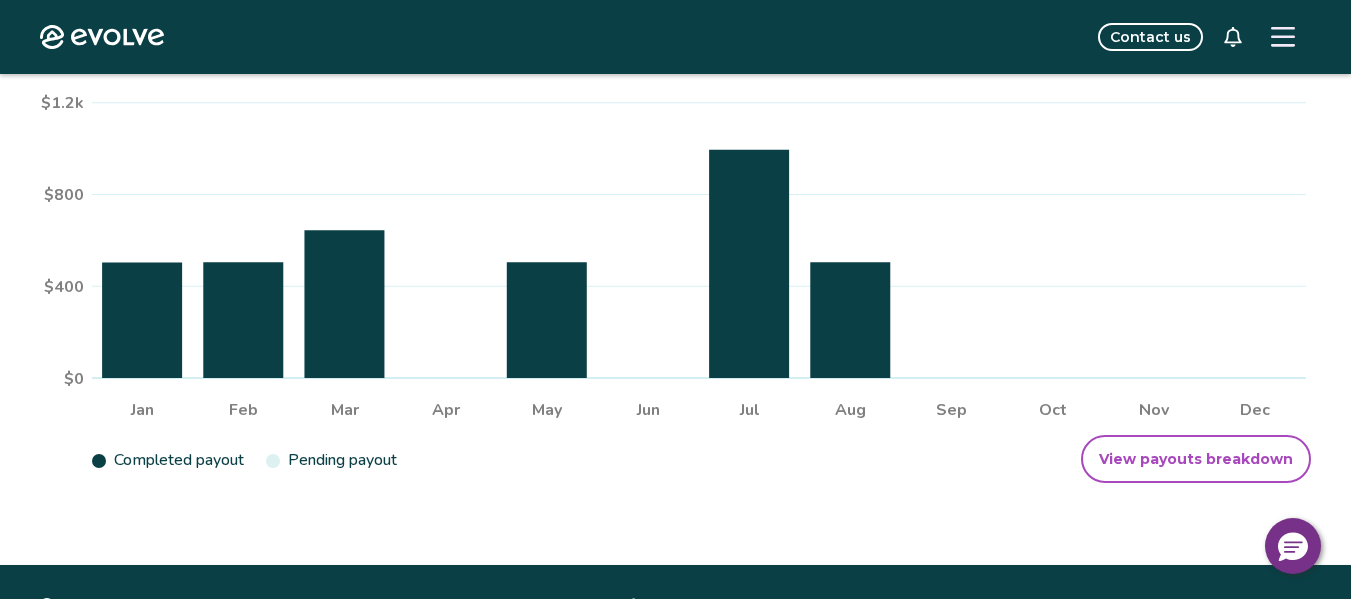 click on "View payouts breakdown" at bounding box center (1196, 459) 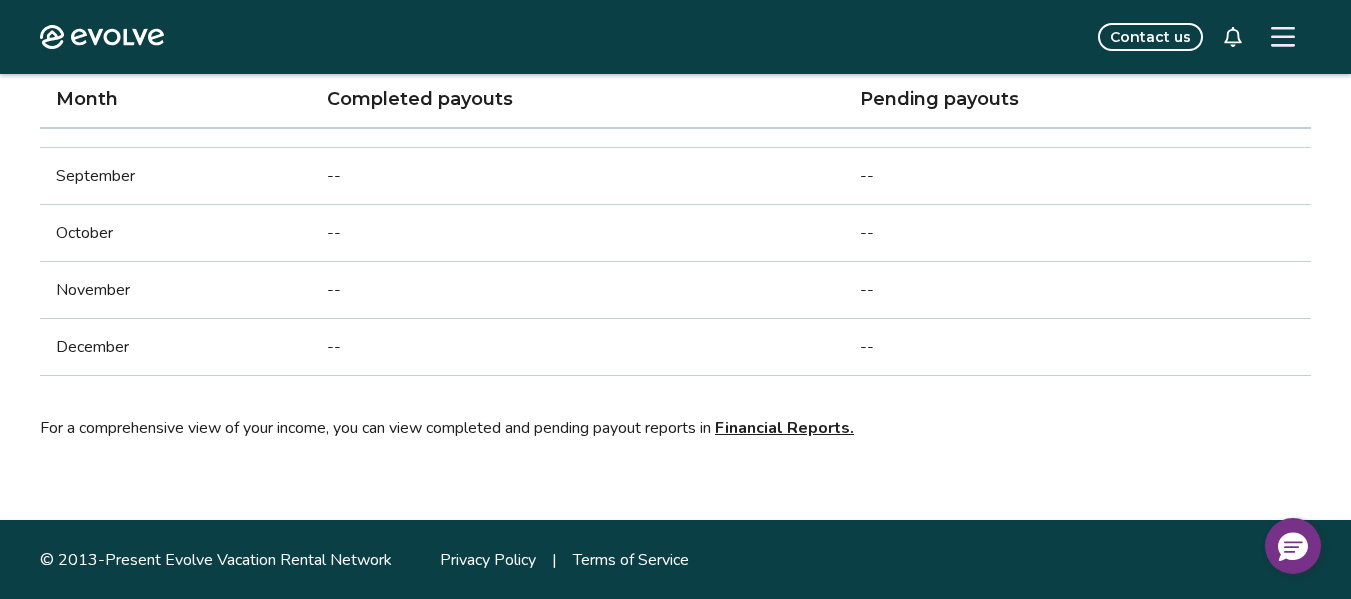 scroll, scrollTop: 737, scrollLeft: 0, axis: vertical 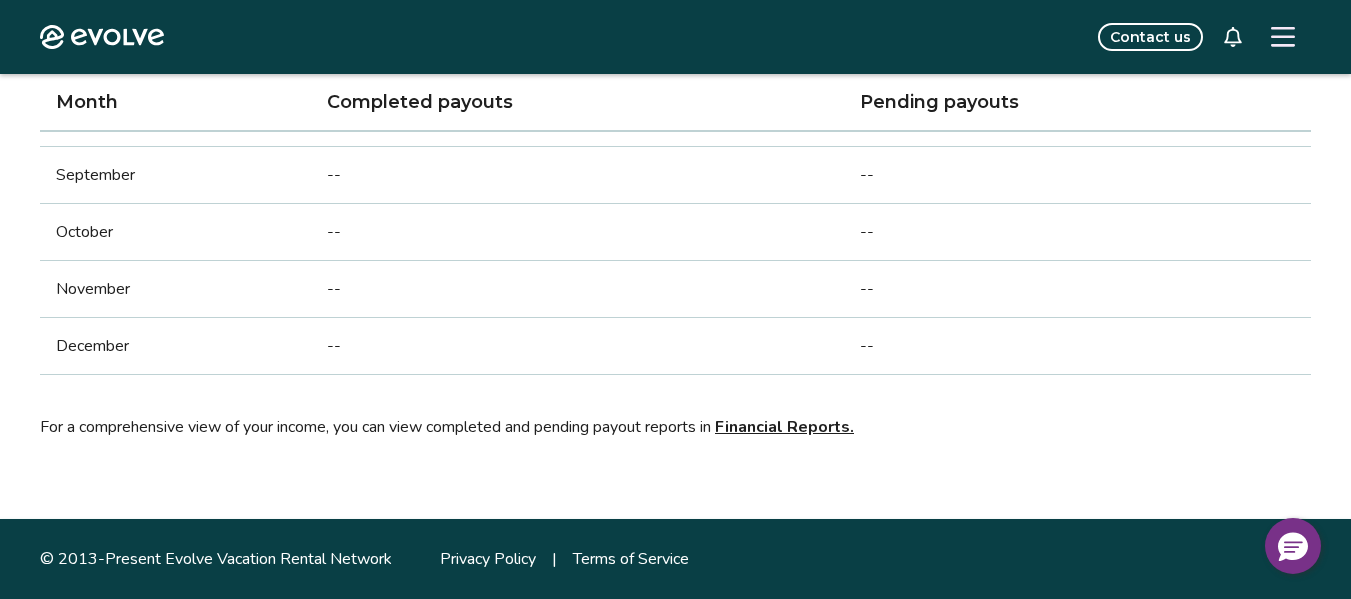 click on "Financial Reports." at bounding box center [784, 427] 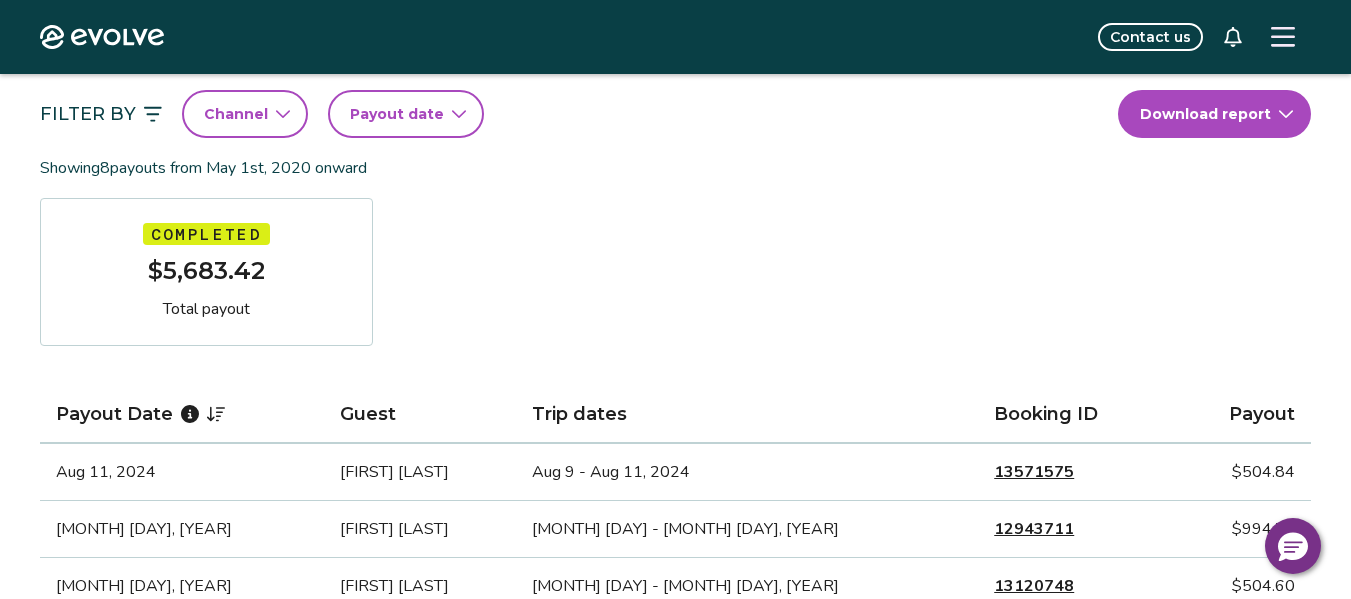 scroll, scrollTop: 100, scrollLeft: 0, axis: vertical 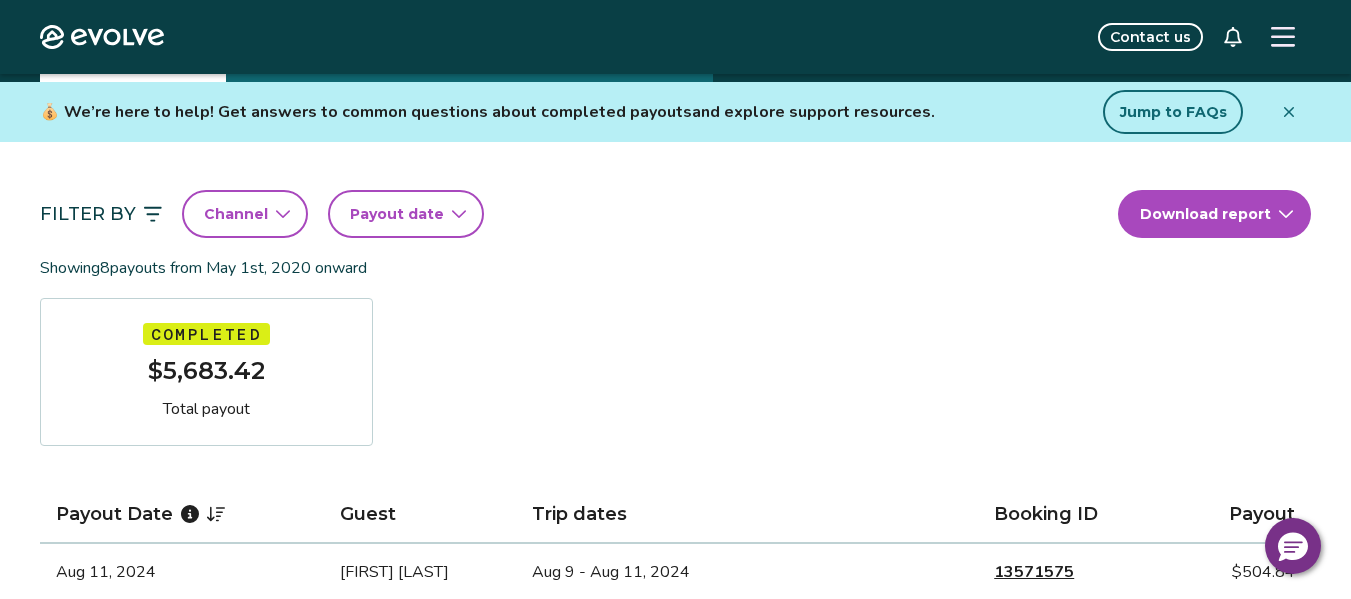 click on "Payout date" at bounding box center (397, 214) 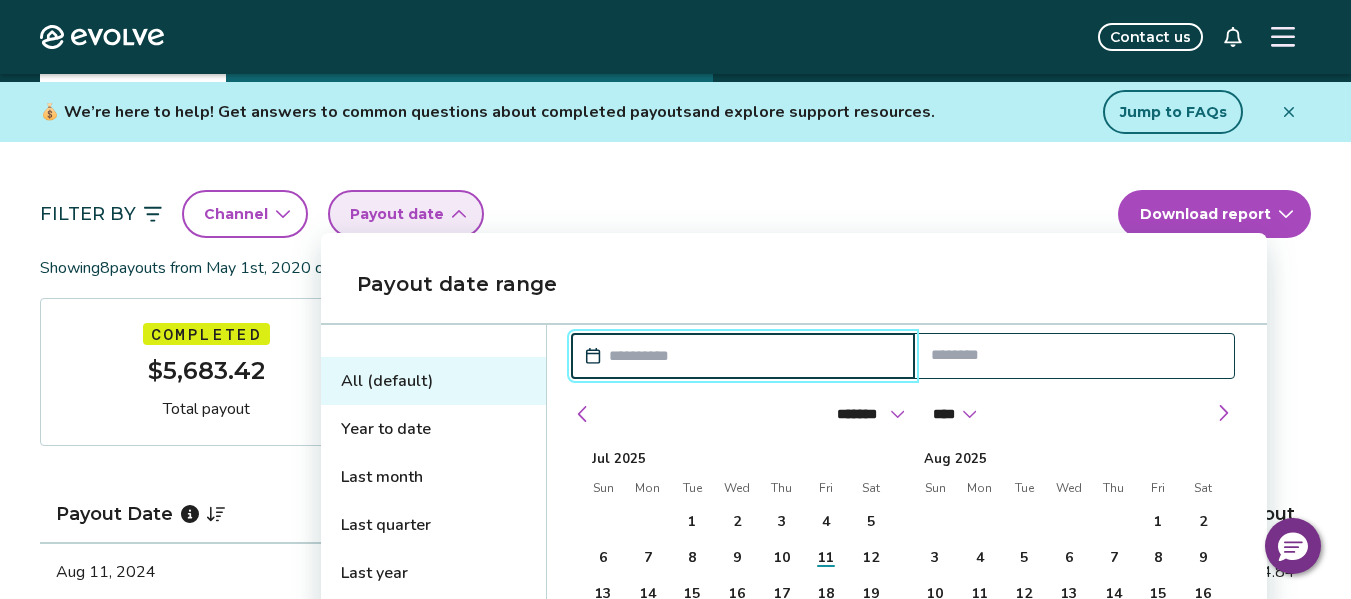 scroll, scrollTop: 200, scrollLeft: 0, axis: vertical 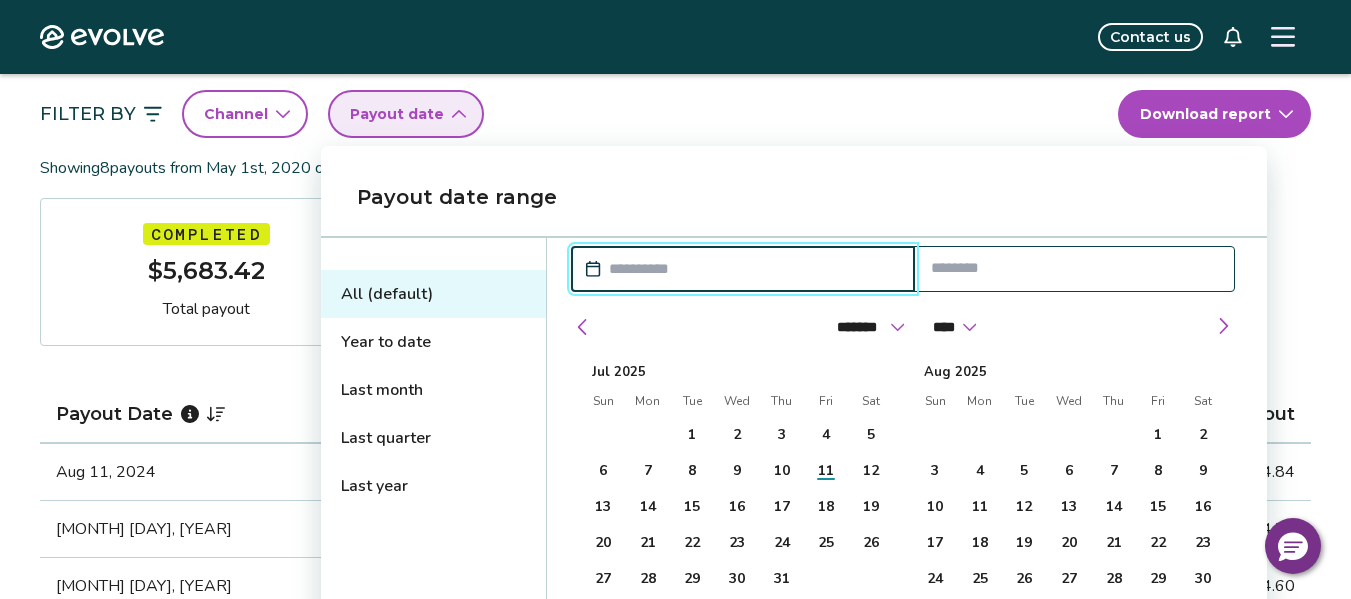 click on "Last year" at bounding box center (433, 486) 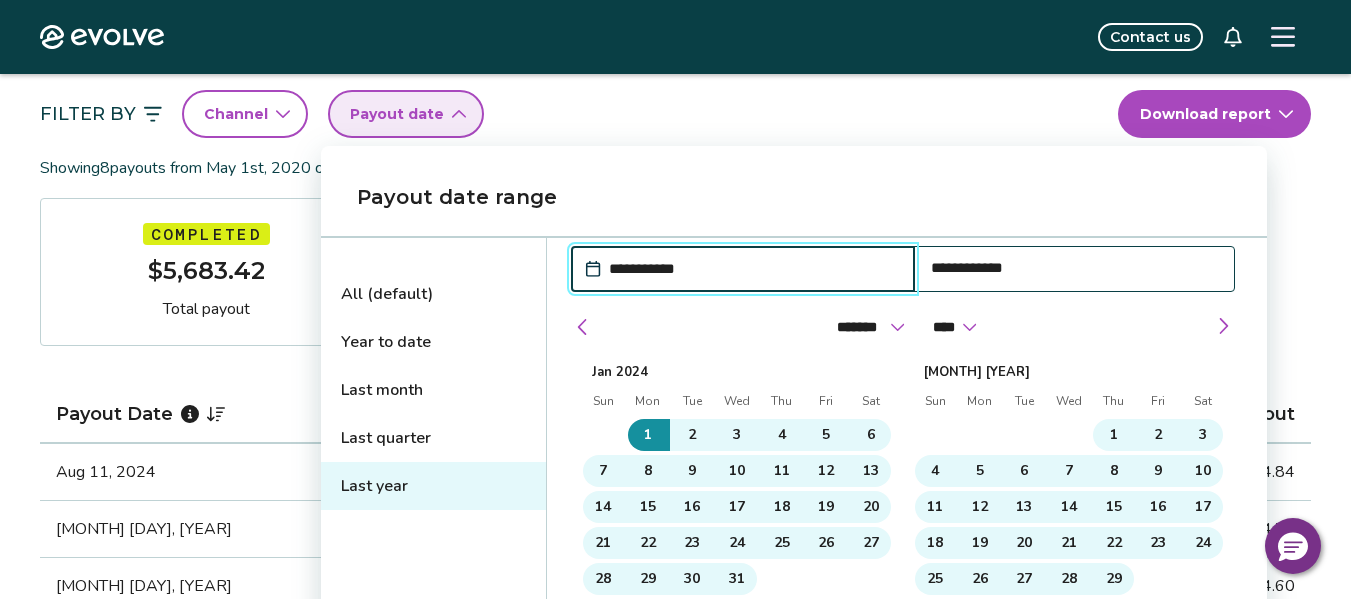 click on "Last year" at bounding box center [433, 486] 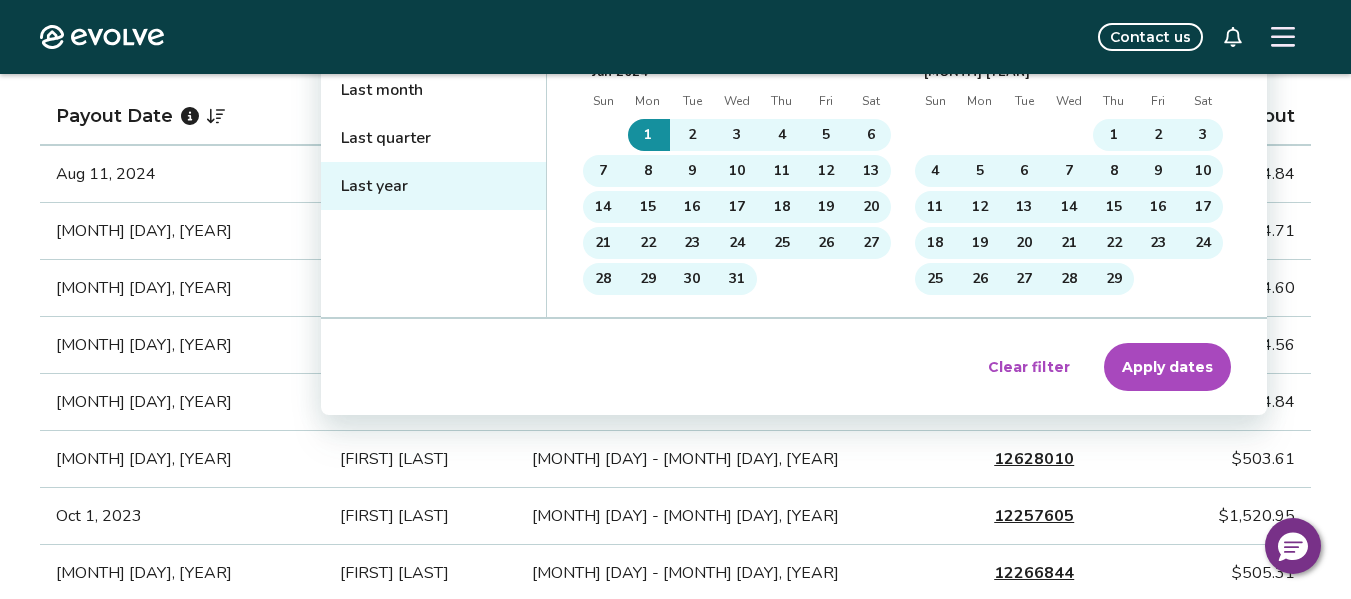scroll, scrollTop: 500, scrollLeft: 0, axis: vertical 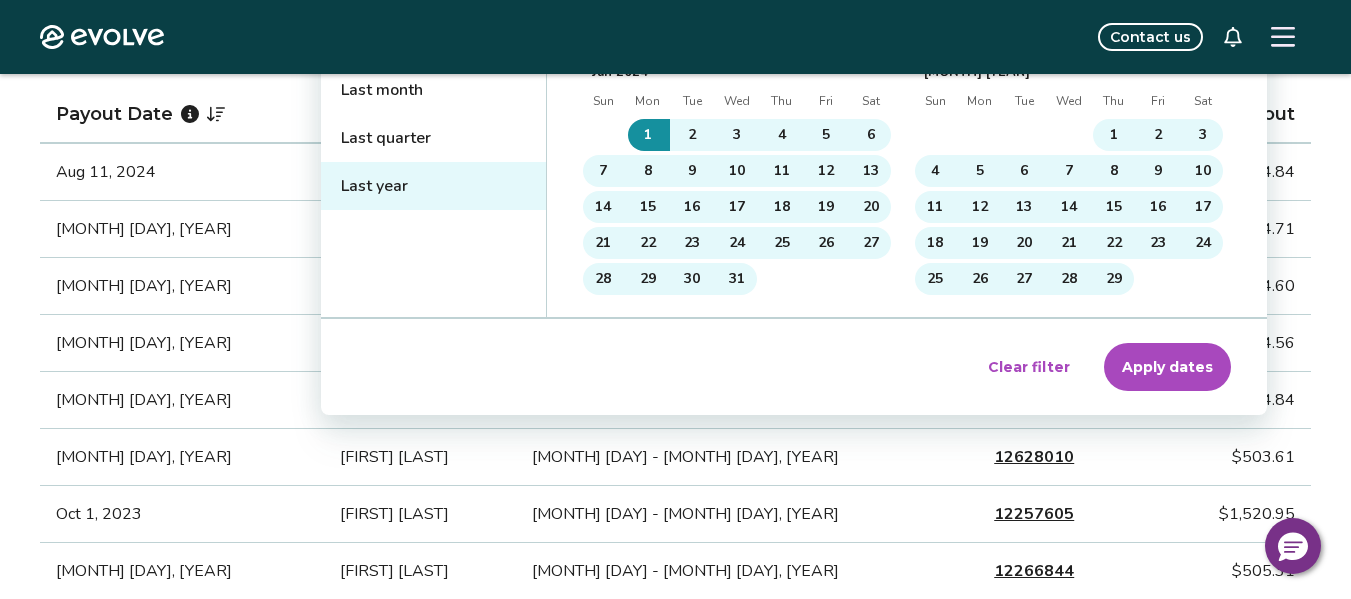 click on "Apply dates" at bounding box center (1167, 367) 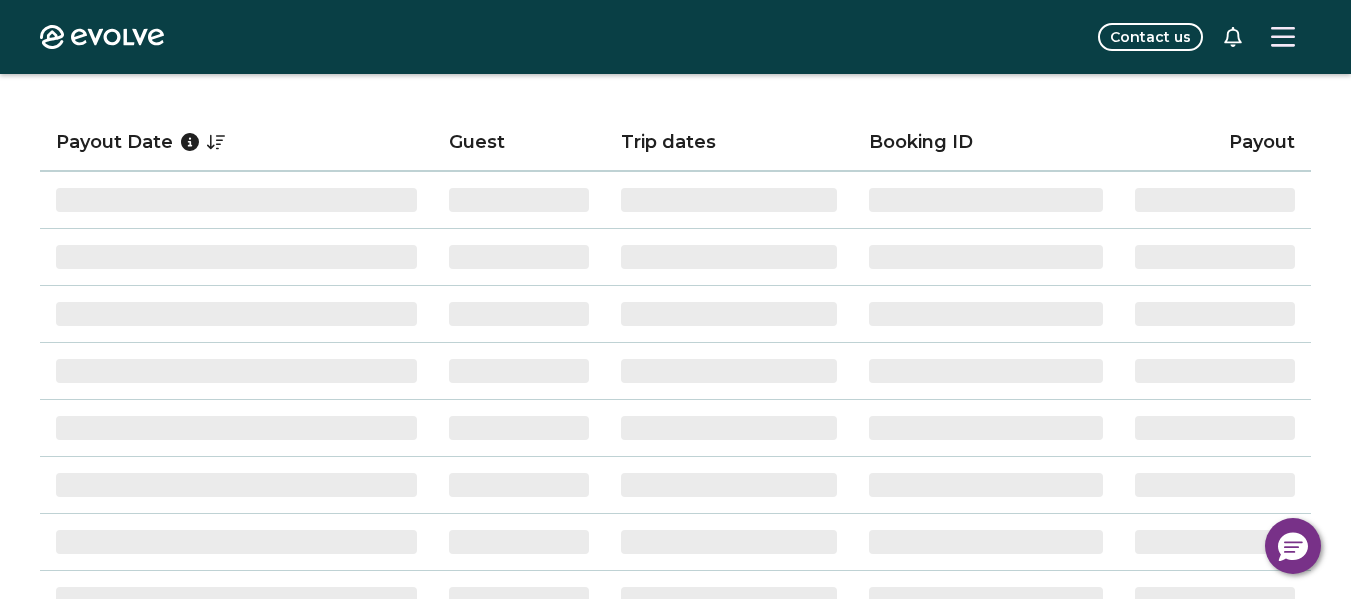 scroll, scrollTop: 15, scrollLeft: 0, axis: vertical 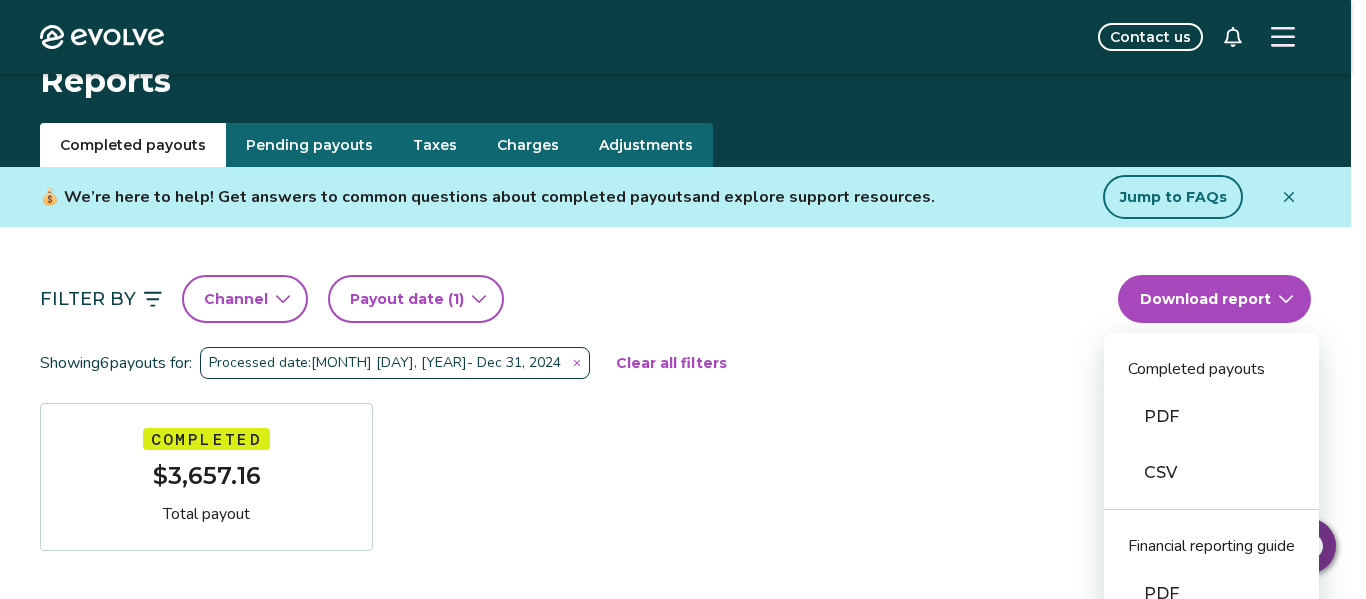 click on "Evolve Contact us Reports Completed payouts Pending payouts Taxes Charges Adjustments 💰 We’re here to help! Get answers to common questions about   completed payouts  and explore support resources. Jump to FAQs Filter By  Channel Payout date (1) Download   report Completed payouts PDF CSV Financial reporting guide PDF Showing  6  payouts   for: Processed date:  [MONTH] [DAY], [YEAR]  -   [MONTH] [DAY], [YEAR] Clear all filters Completed [CURRENCY][AMOUNT] Total payout Payout Date Guest Trip dates Booking ID Payout [MONTH] [DAY], [YEAR] [FIRST] [LAST] [MONTH] - [MONTH] [DAY], [YEAR] [ID] [CURRENCY][AMOUNT] [MONTH] [DAY], [YEAR] [FIRST] [LAST] [MONTH] - [MONTH] [DAY], [YEAR] [ID] [CURRENCY][AMOUNT] [MONTH] [DAY], [YEAR] [FIRST] [LAST] [MONTH] - [MONTH] [DAY], [YEAR] [ID] [CURRENCY][AMOUNT] [MONTH] [DAY], [YEAR] [FIRST] [LAST] [MONTH] - [MONTH] [DAY], [YEAR] [ID] [CURRENCY][AMOUNT] [MONTH] [DAY], [YEAR] [FIRST] [LAST] [MONTH] - [MONTH] [DAY], [YEAR] [ID] [CURRENCY][AMOUNT] Completed Payout FAQs How is my payout amount calculated? How is Evolve’s management fee calculated?       Privacy Policy |" at bounding box center (683, 1053) 